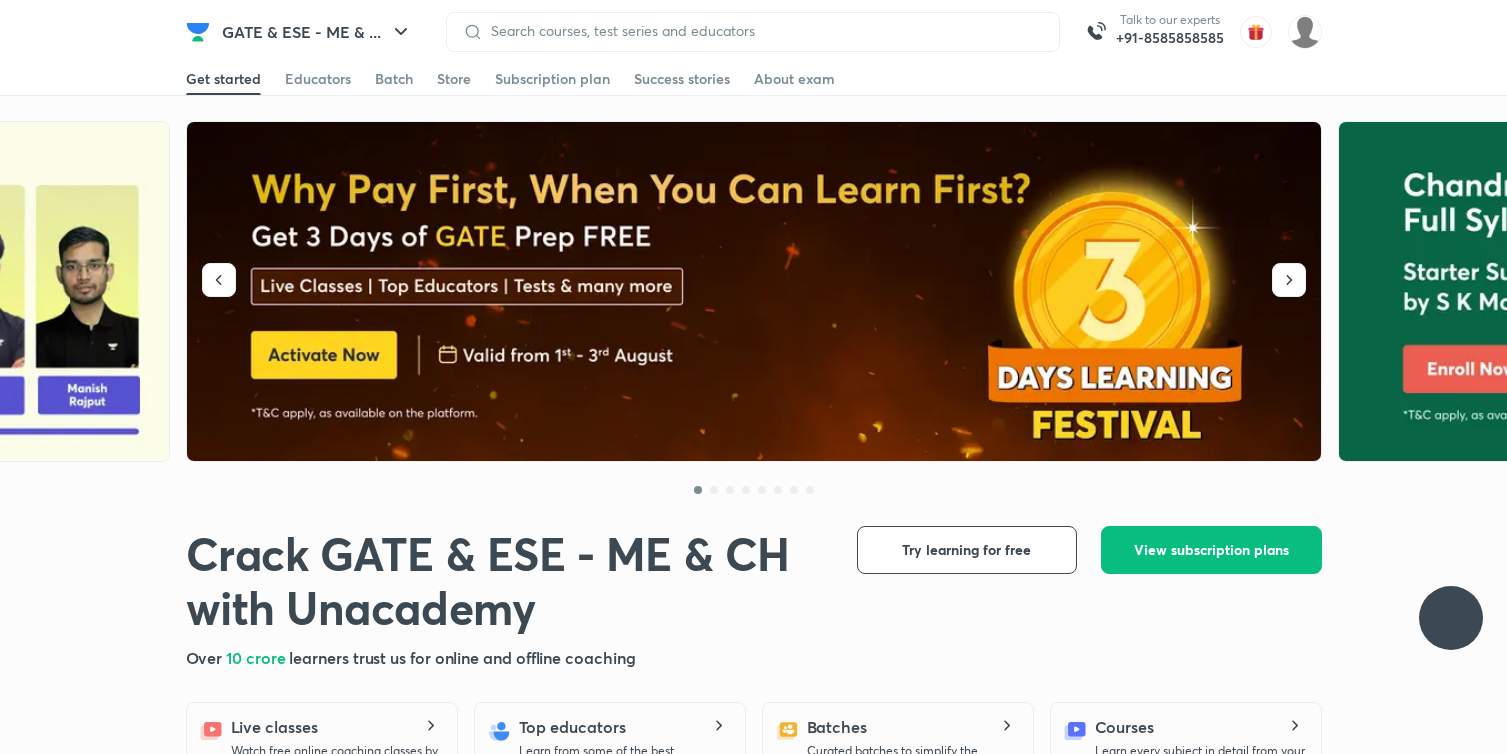 scroll, scrollTop: 0, scrollLeft: 0, axis: both 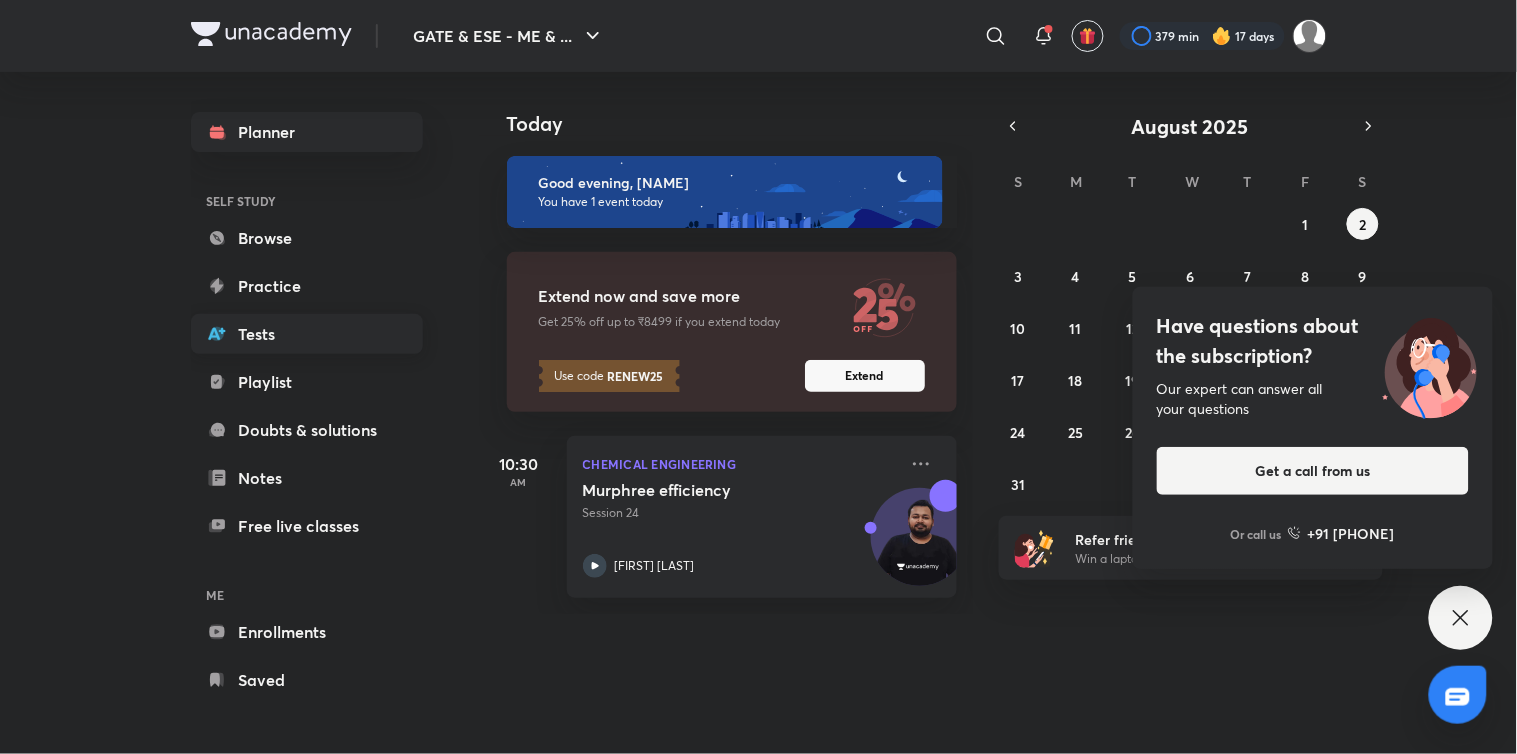 click on "Tests" at bounding box center [307, 334] 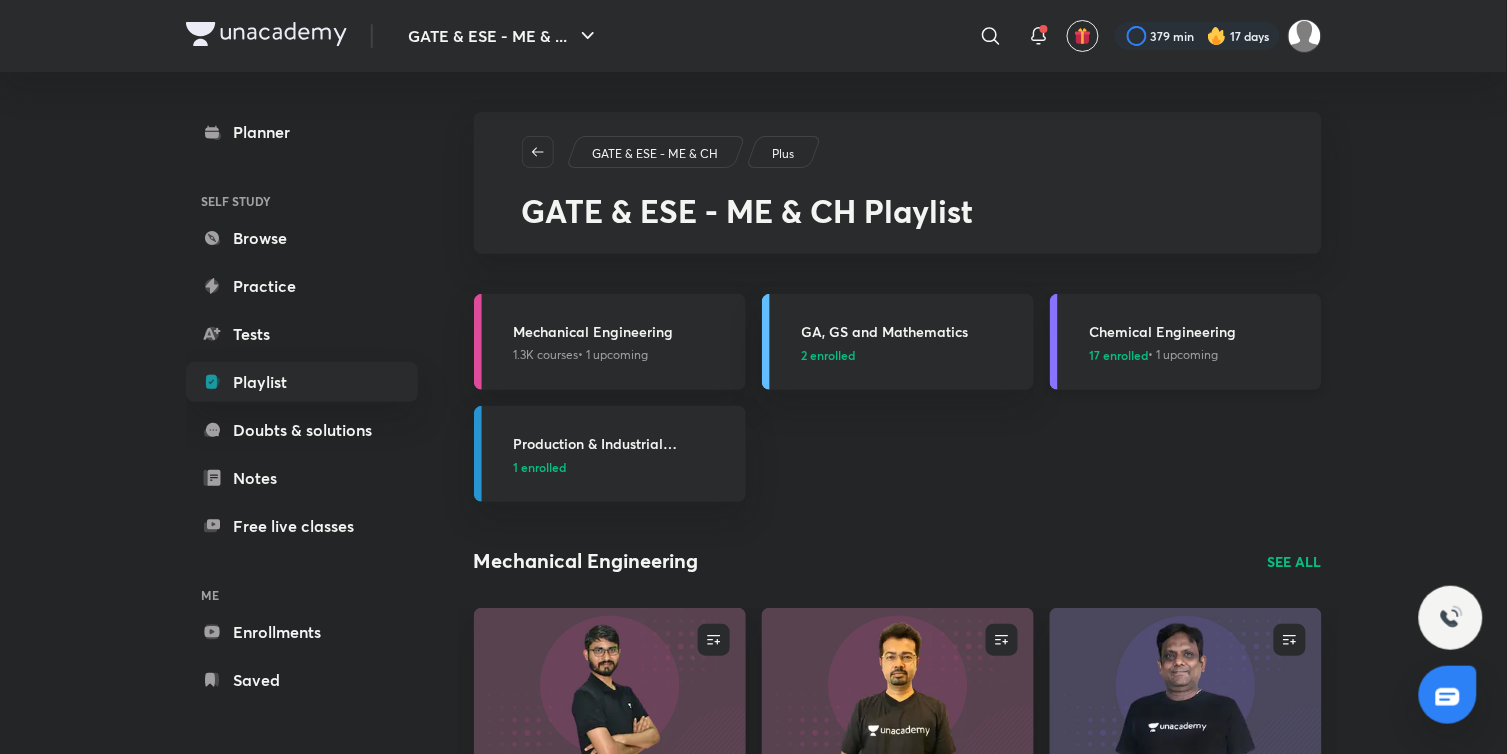 click on "17 enrolled" at bounding box center [1119, 355] 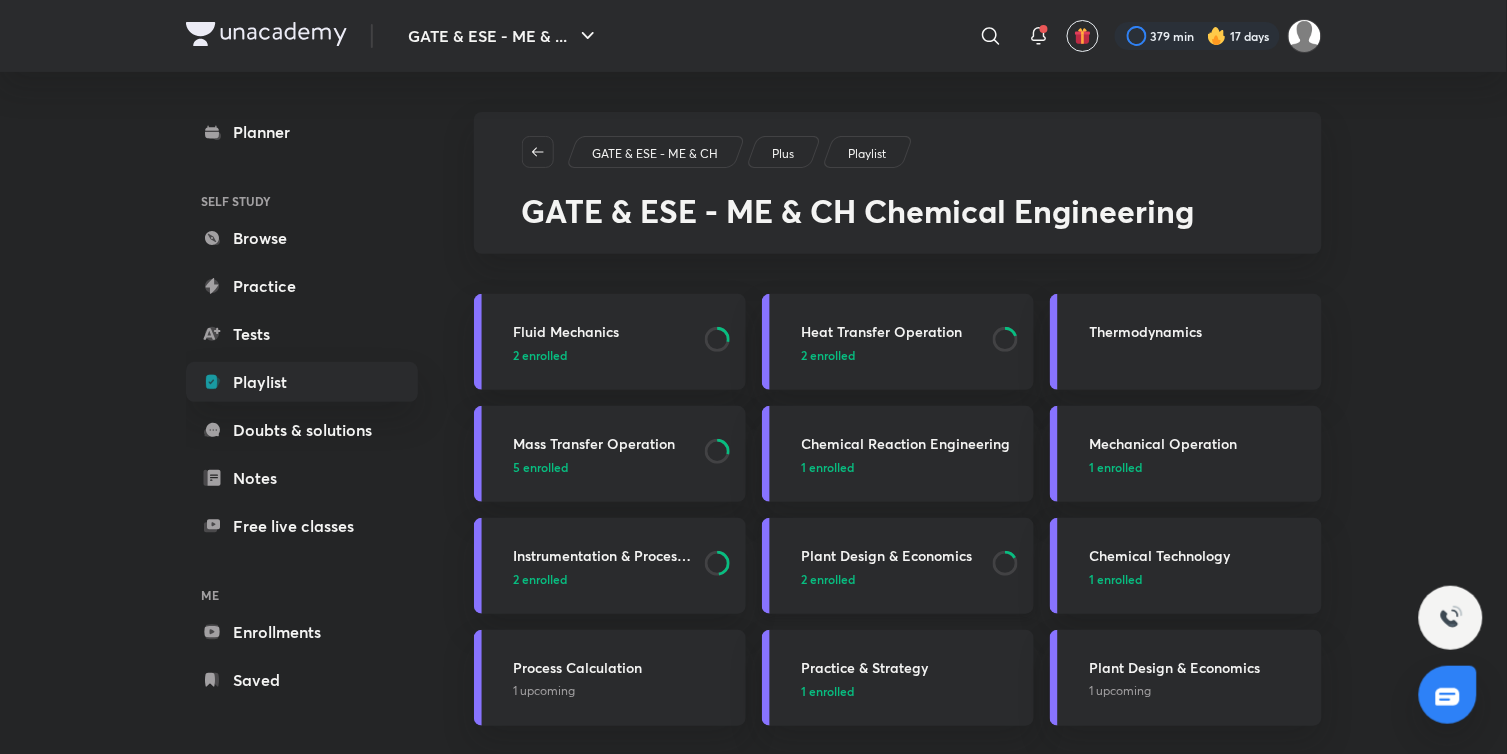 click on "2 enrolled" at bounding box center [829, 579] 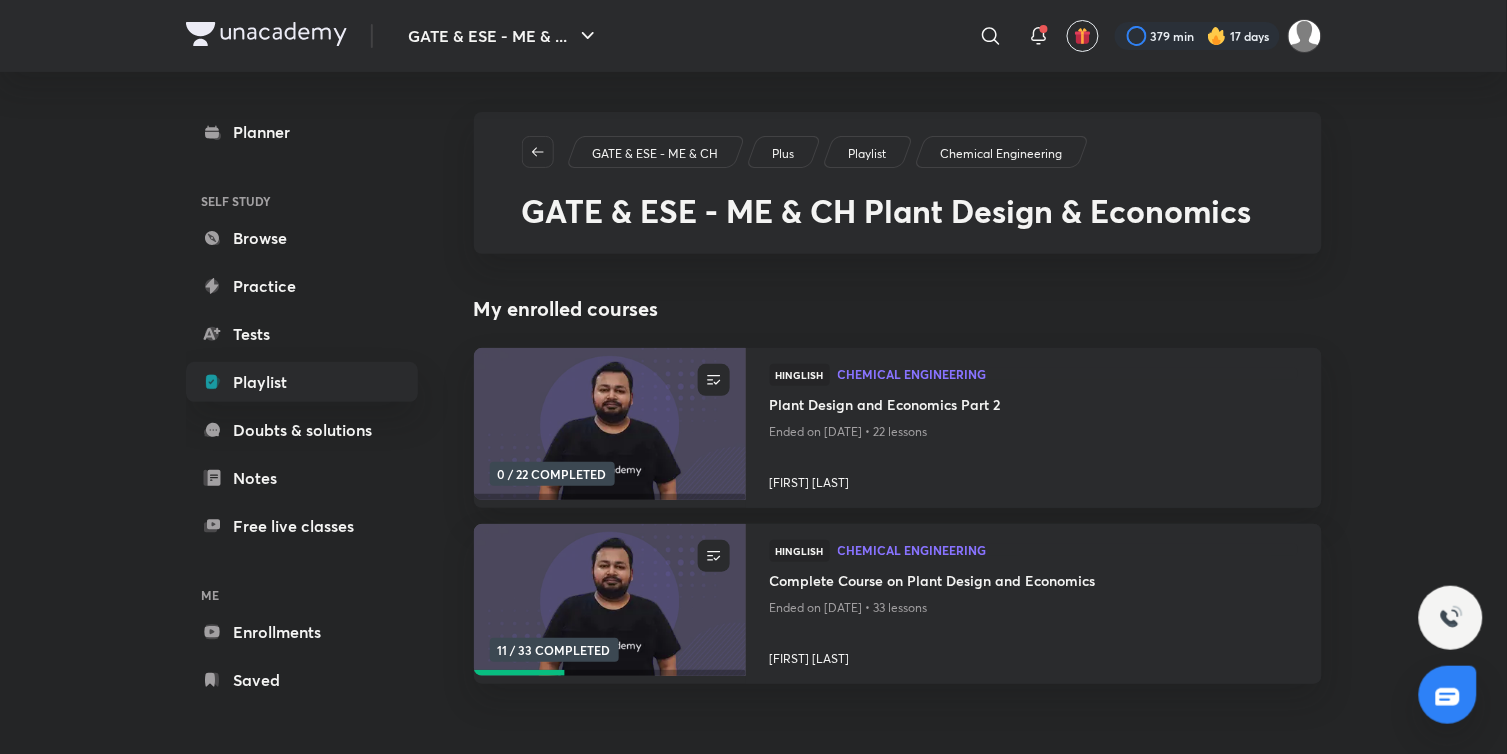 click on "379 min 17 days" at bounding box center [1210, 36] 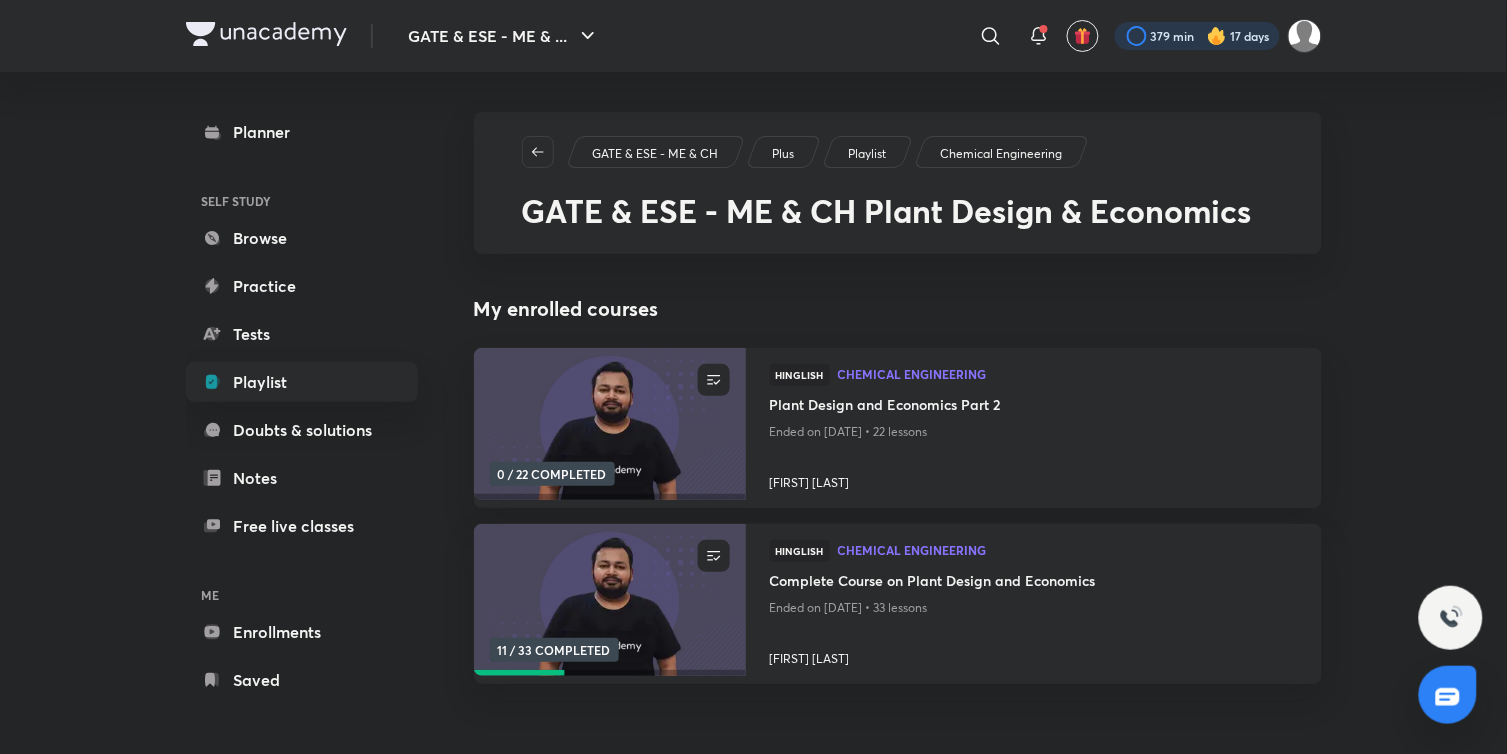 click at bounding box center [1197, 36] 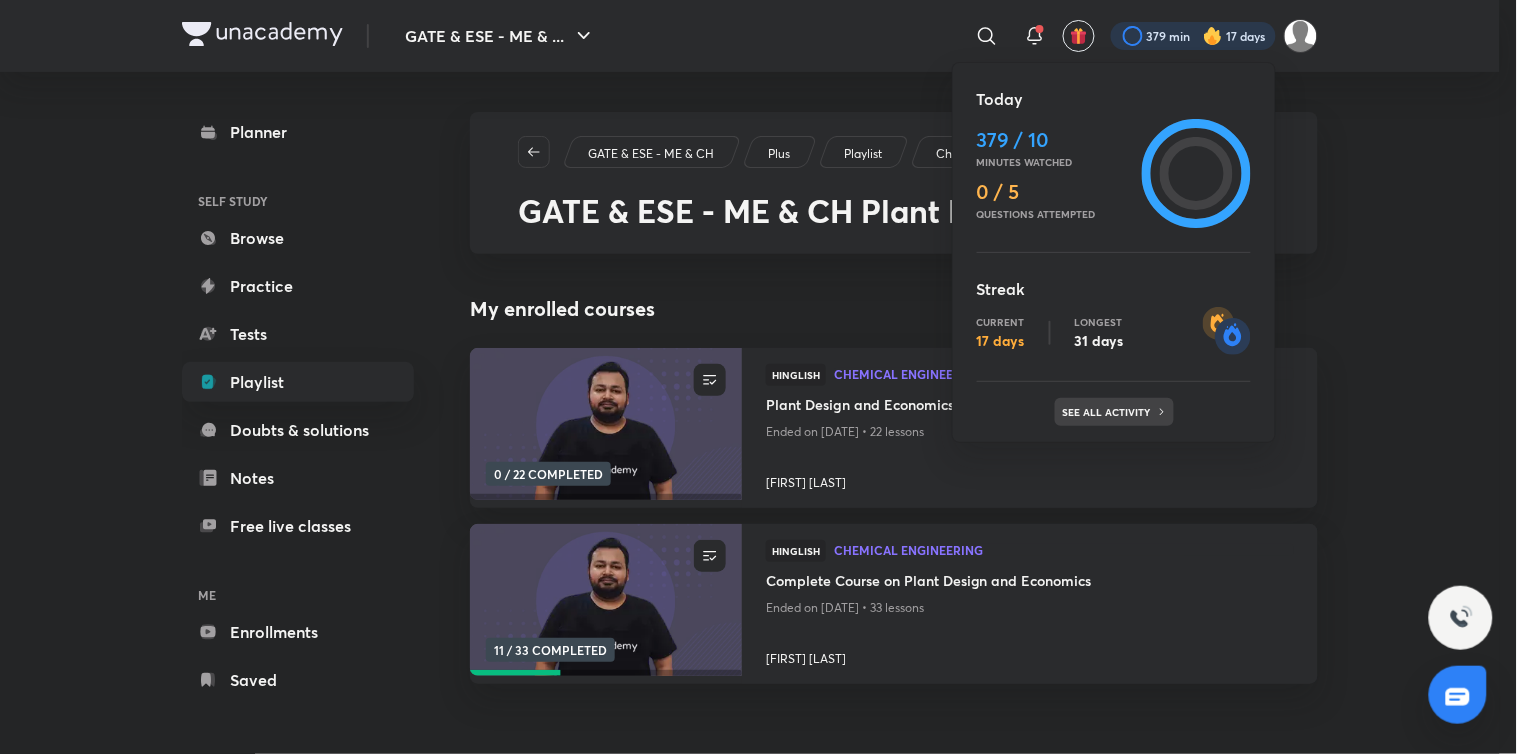 click on "See all activity" at bounding box center (1109, 412) 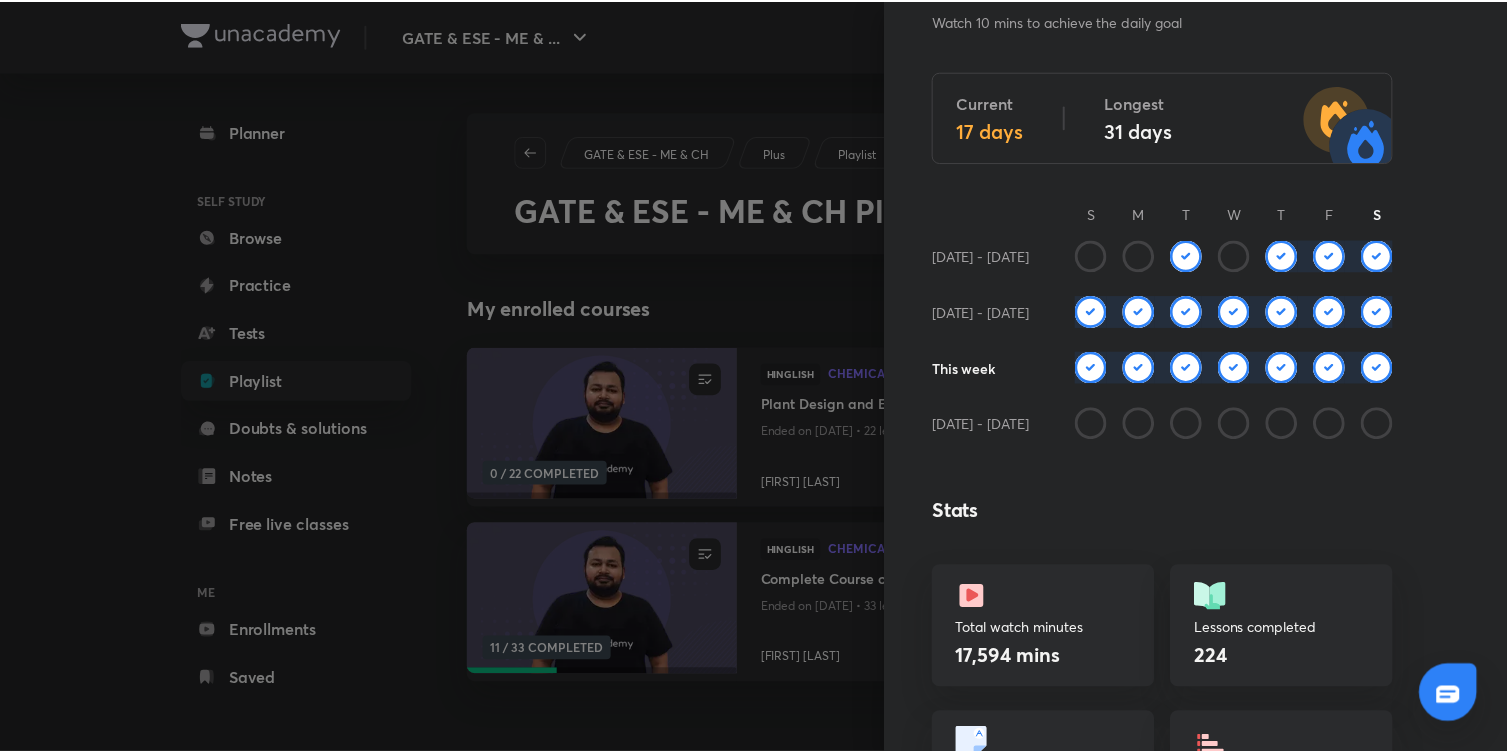 scroll, scrollTop: 0, scrollLeft: 0, axis: both 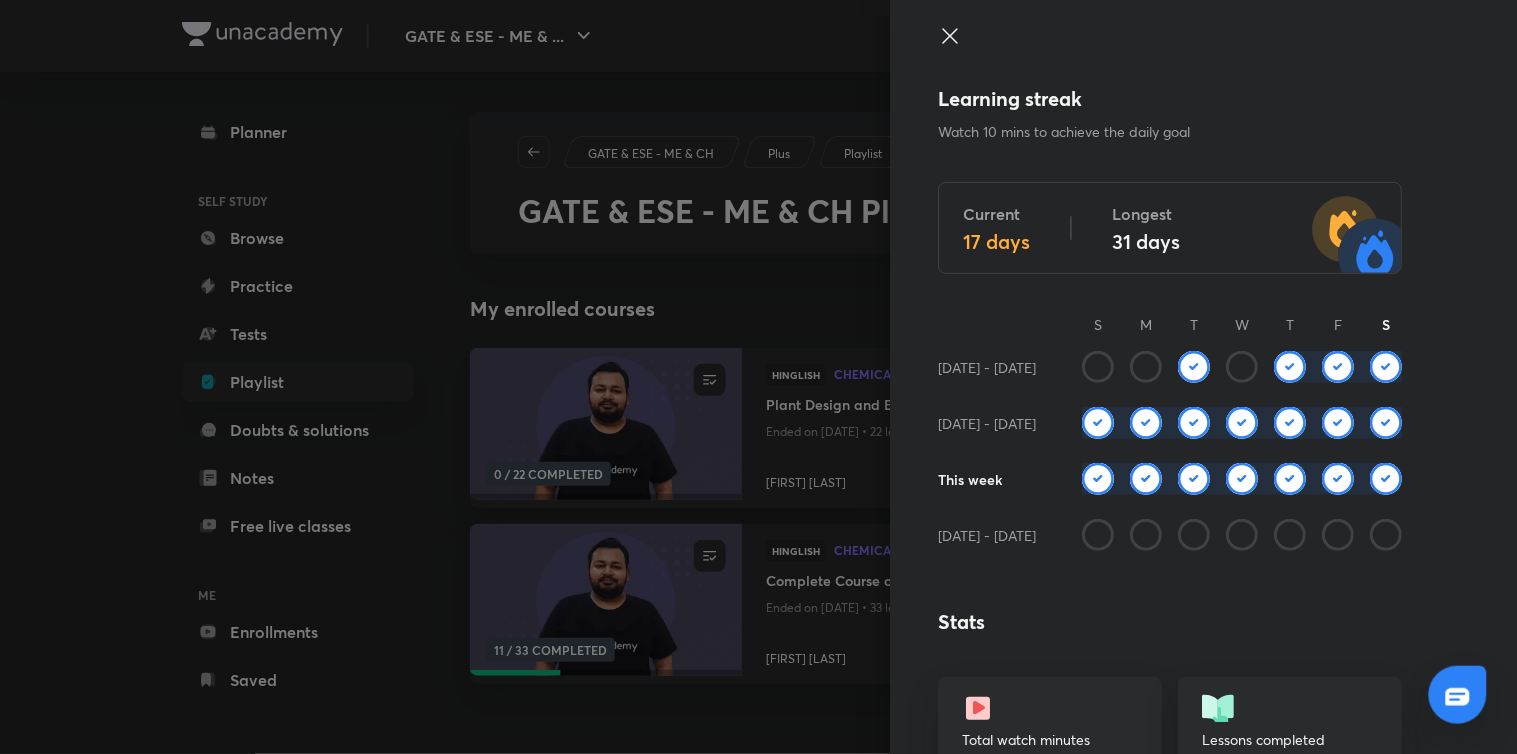 click 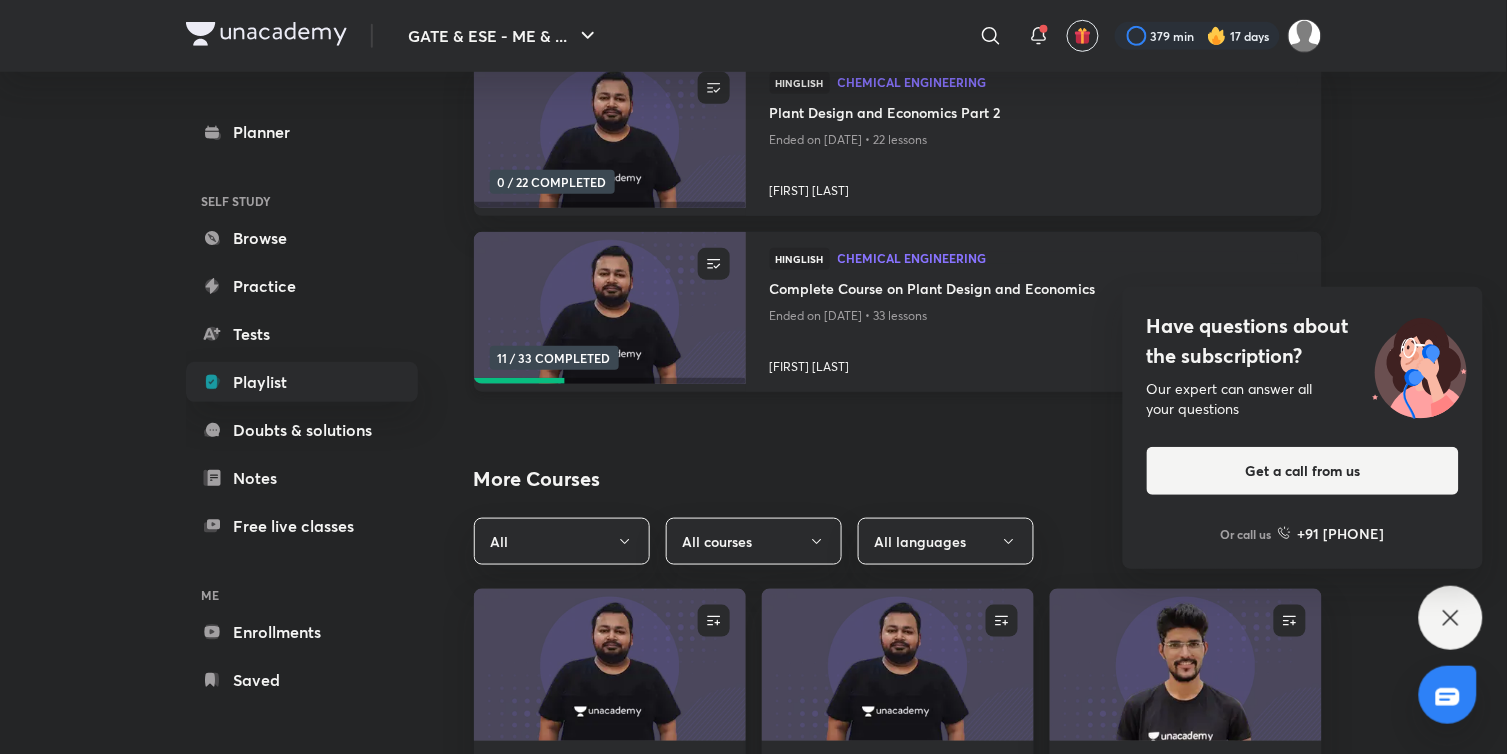 scroll, scrollTop: 333, scrollLeft: 0, axis: vertical 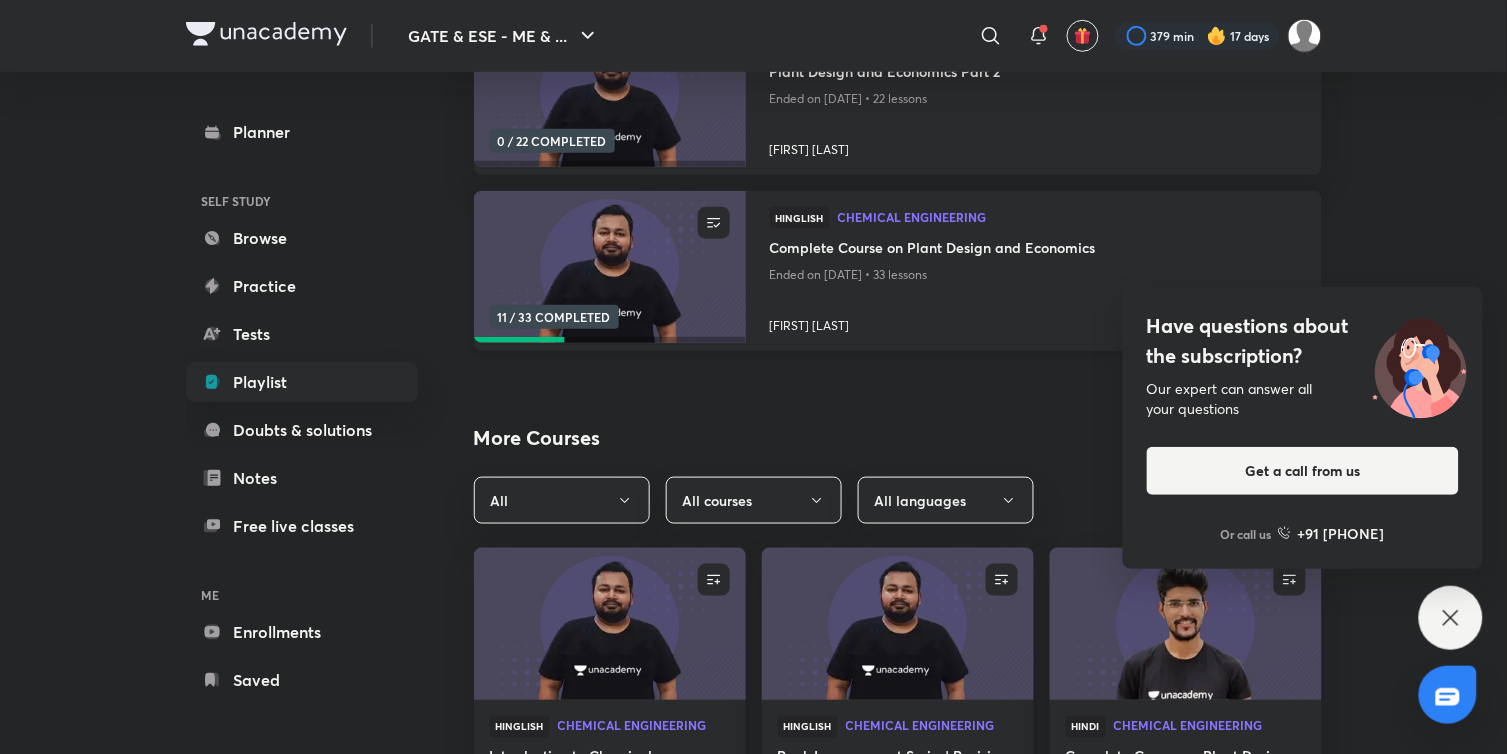 click at bounding box center (609, 267) 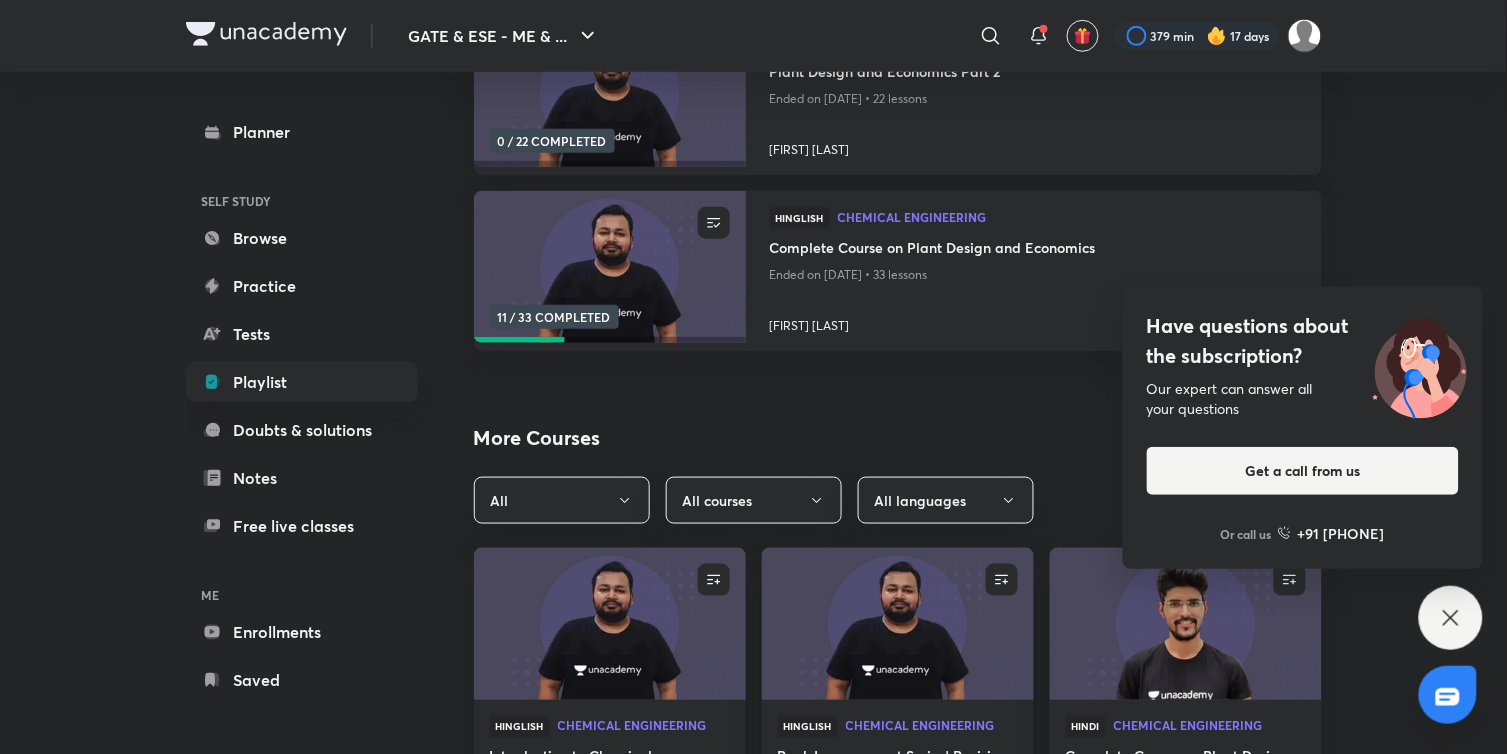 click on "Have questions about the subscription? Our expert can answer all your questions Get a call from us Or call us +91 [PHONE]" at bounding box center [1451, 618] 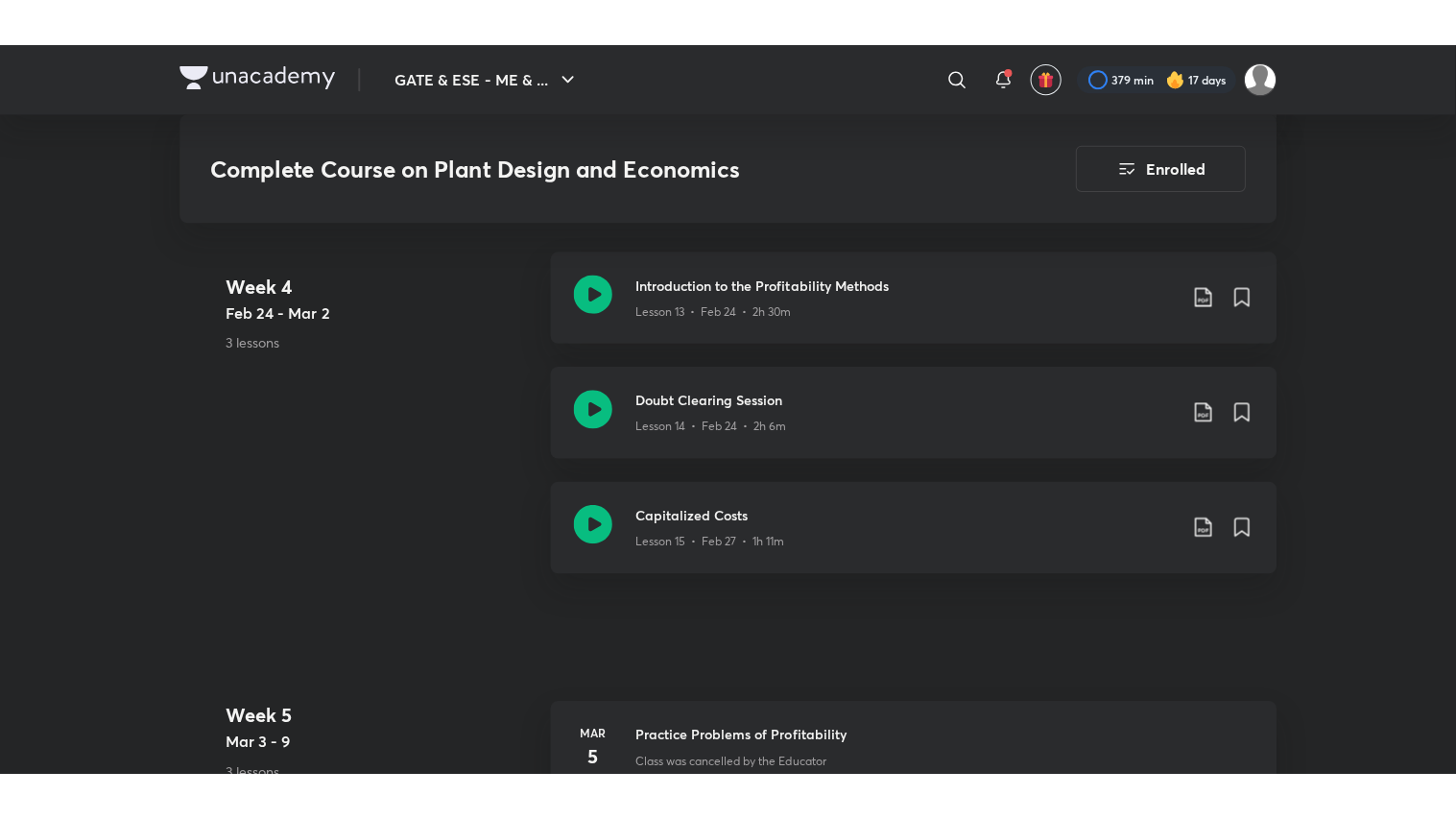 scroll, scrollTop: 2554, scrollLeft: 0, axis: vertical 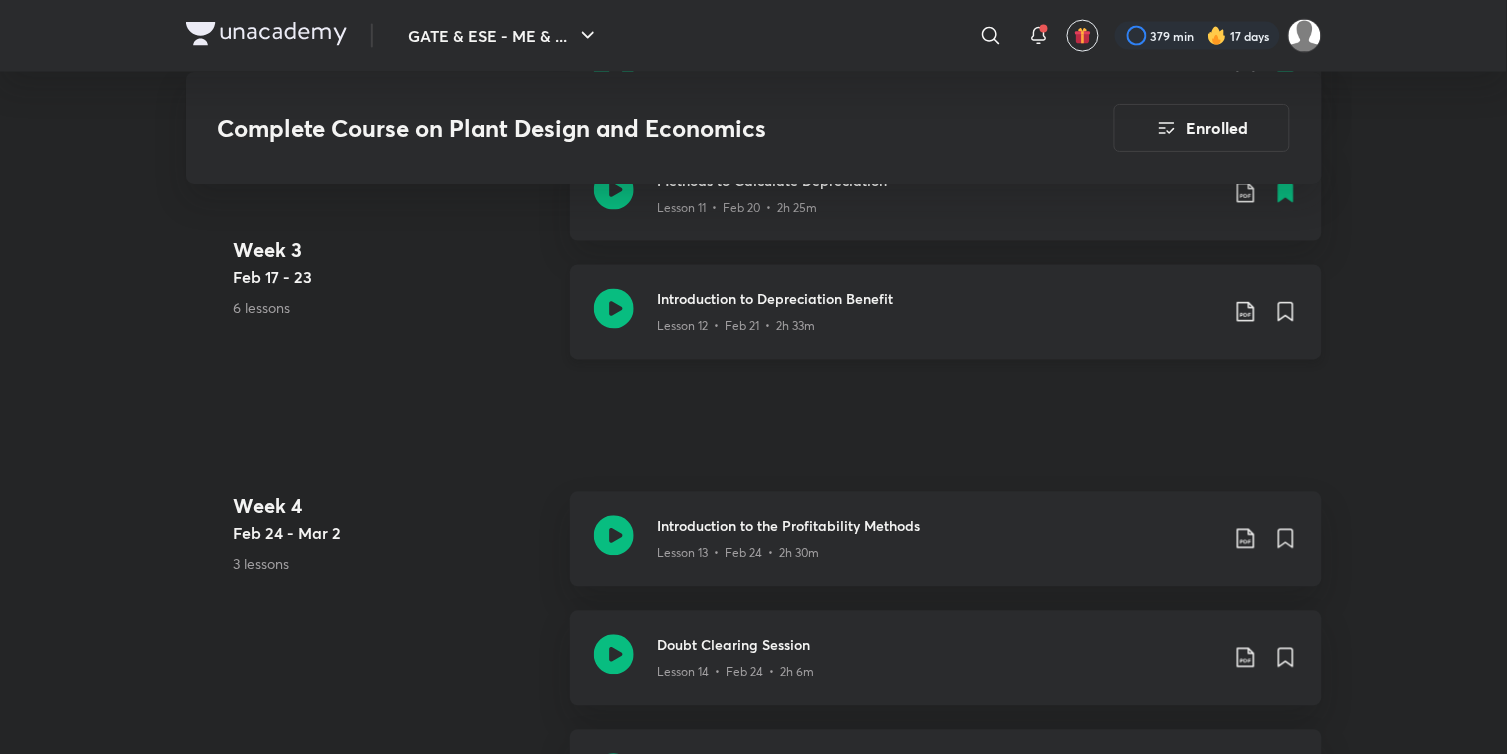 click 